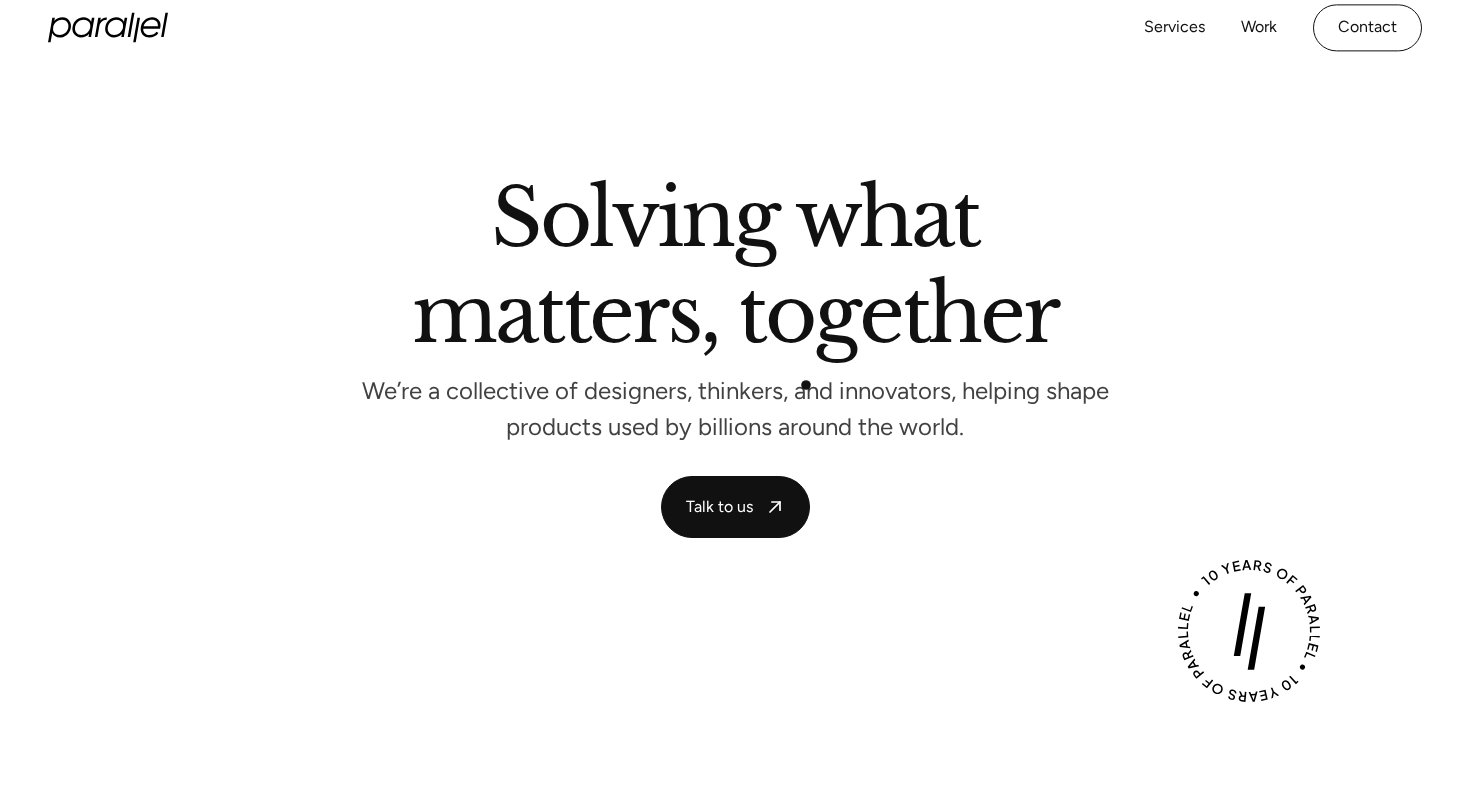 scroll, scrollTop: 442, scrollLeft: 0, axis: vertical 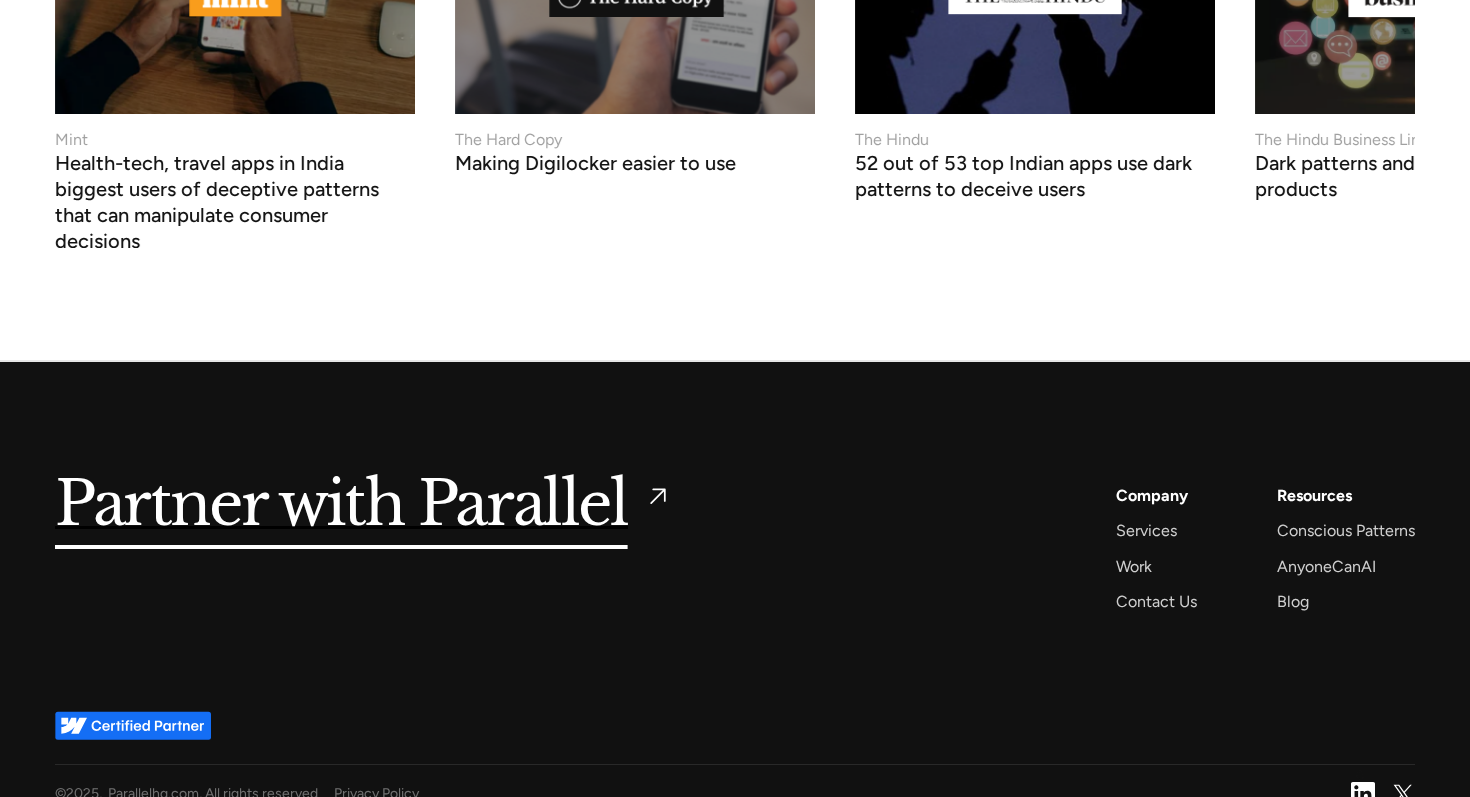click at bounding box center (1363, 794) 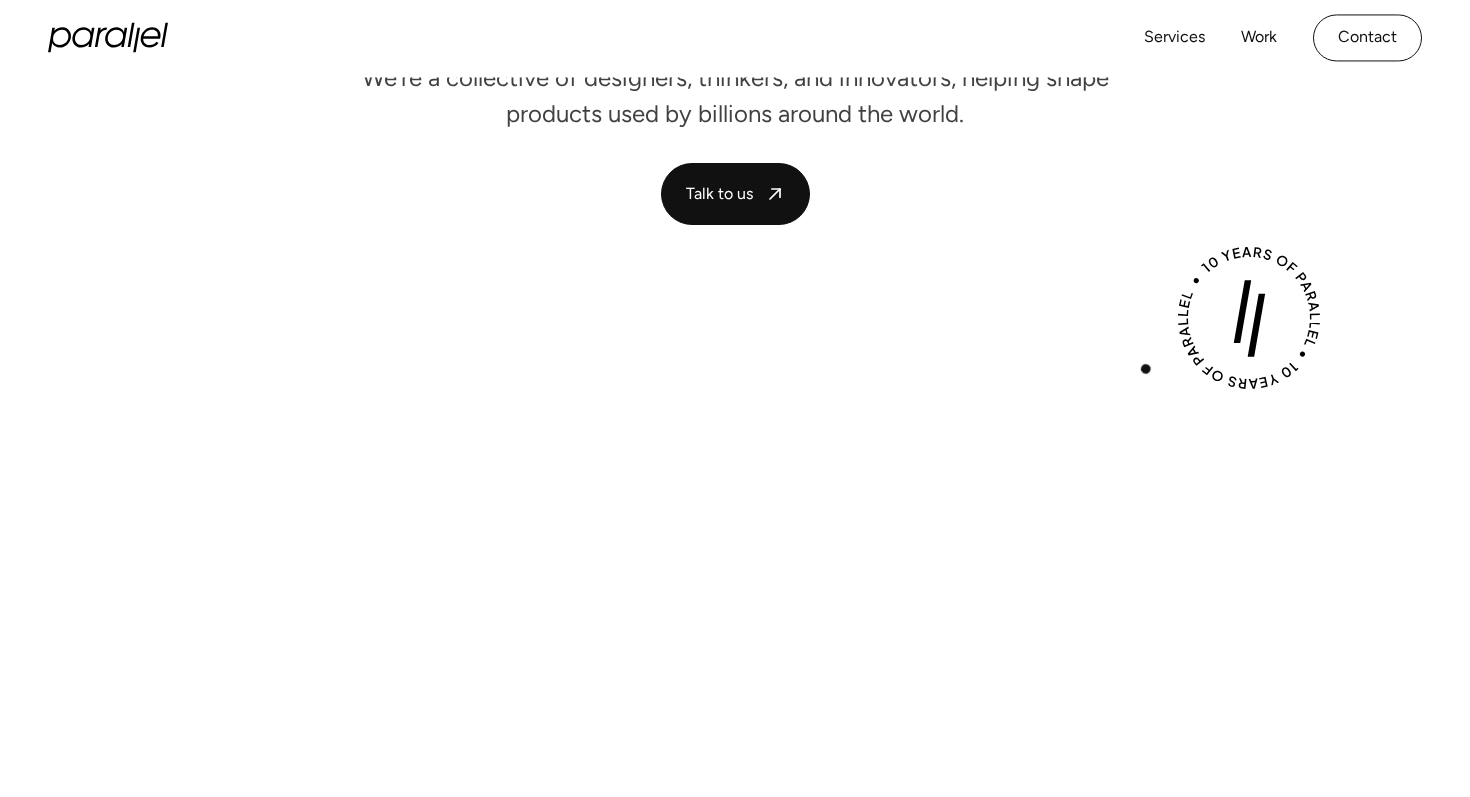 scroll, scrollTop: 0, scrollLeft: 0, axis: both 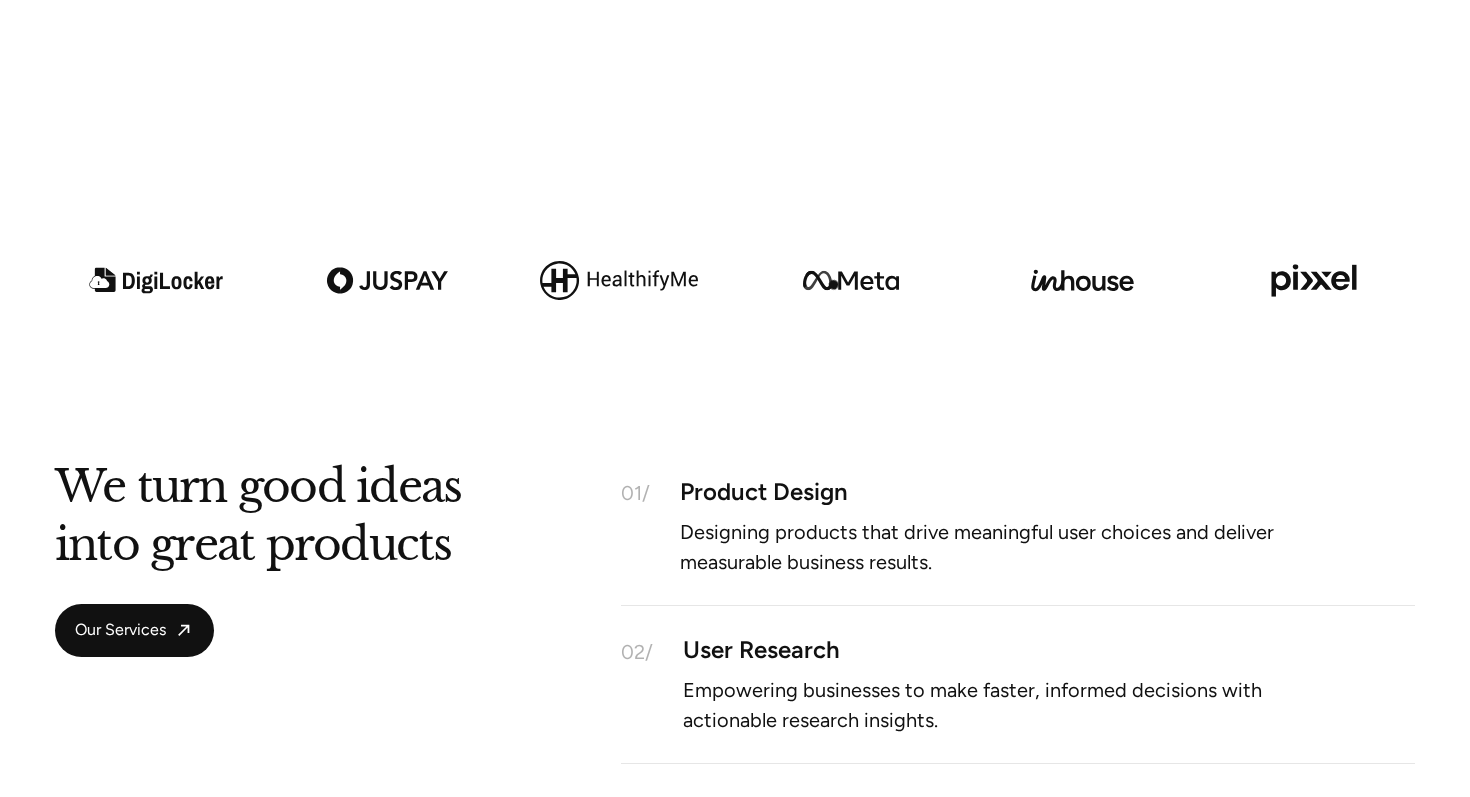 click at bounding box center [851, 280] 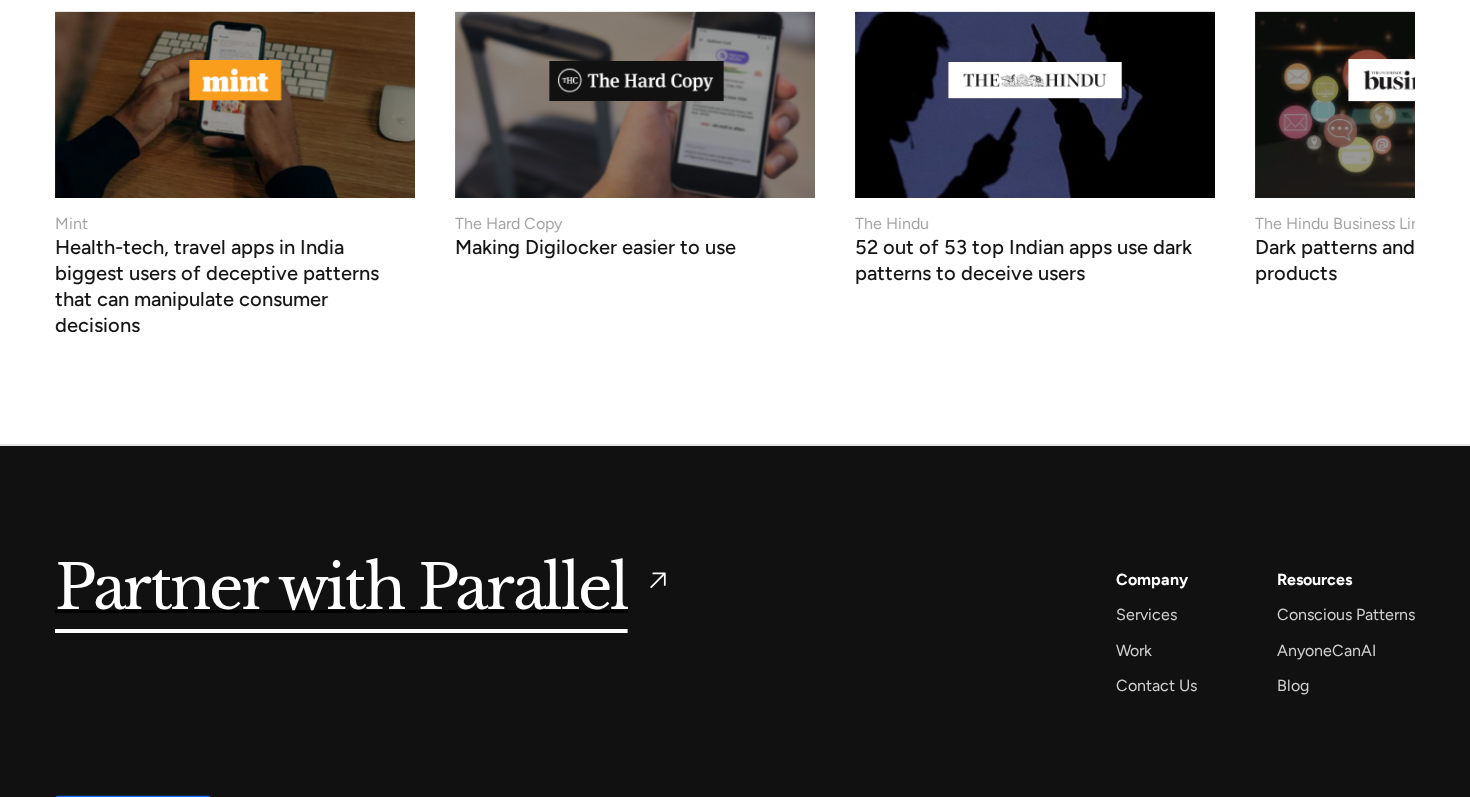 scroll, scrollTop: 7785, scrollLeft: 0, axis: vertical 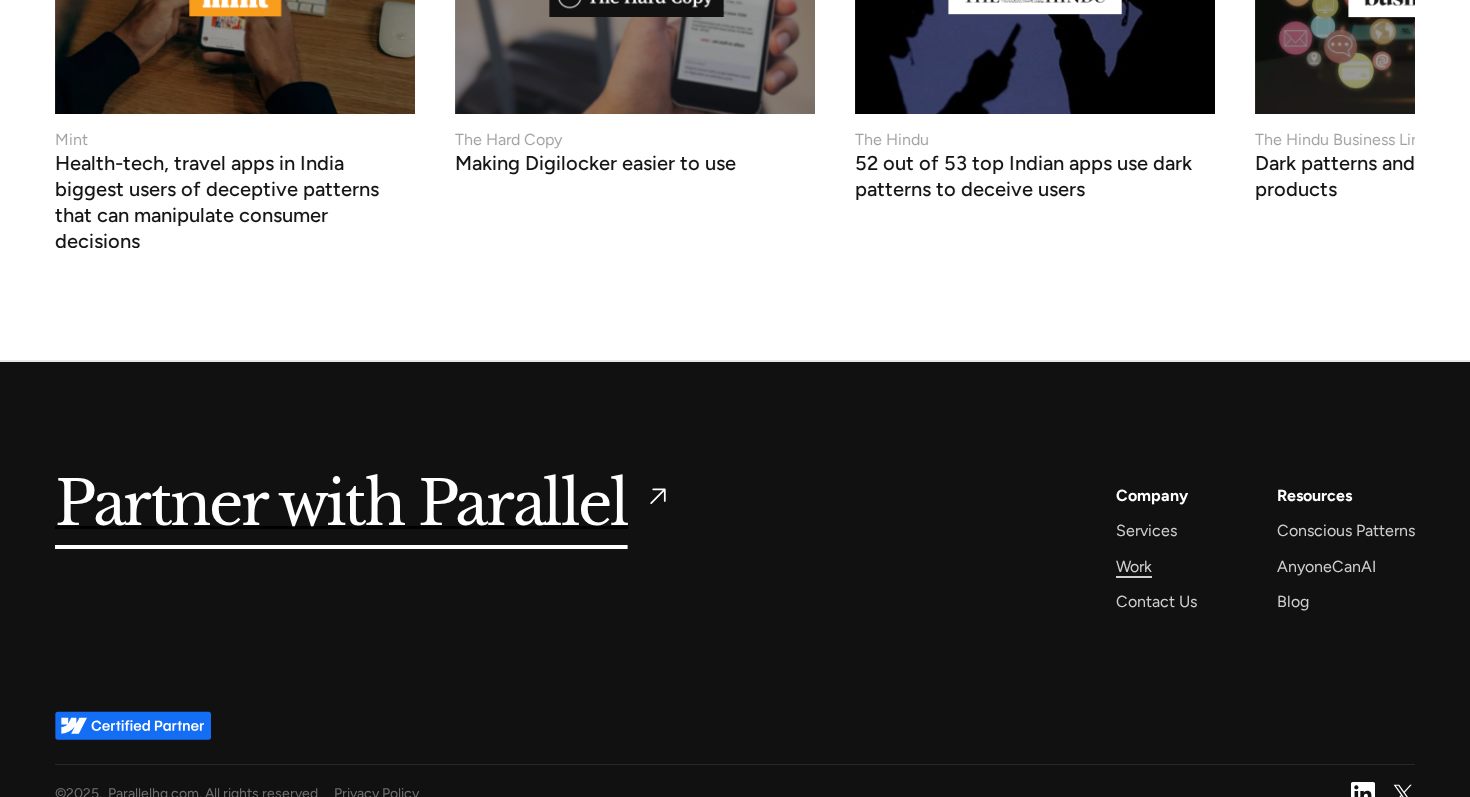click on "Work" at bounding box center (1134, 566) 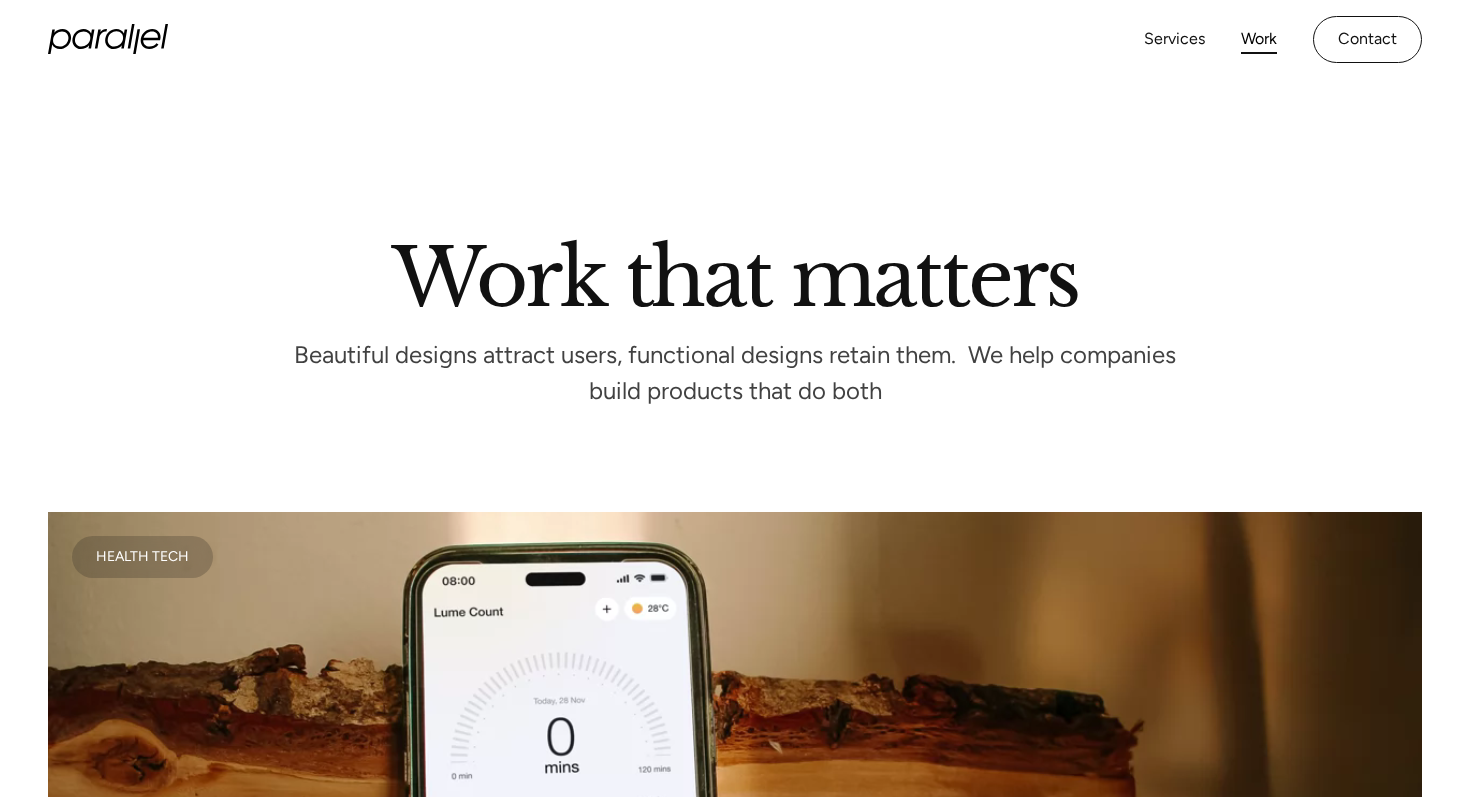 scroll, scrollTop: 0, scrollLeft: 0, axis: both 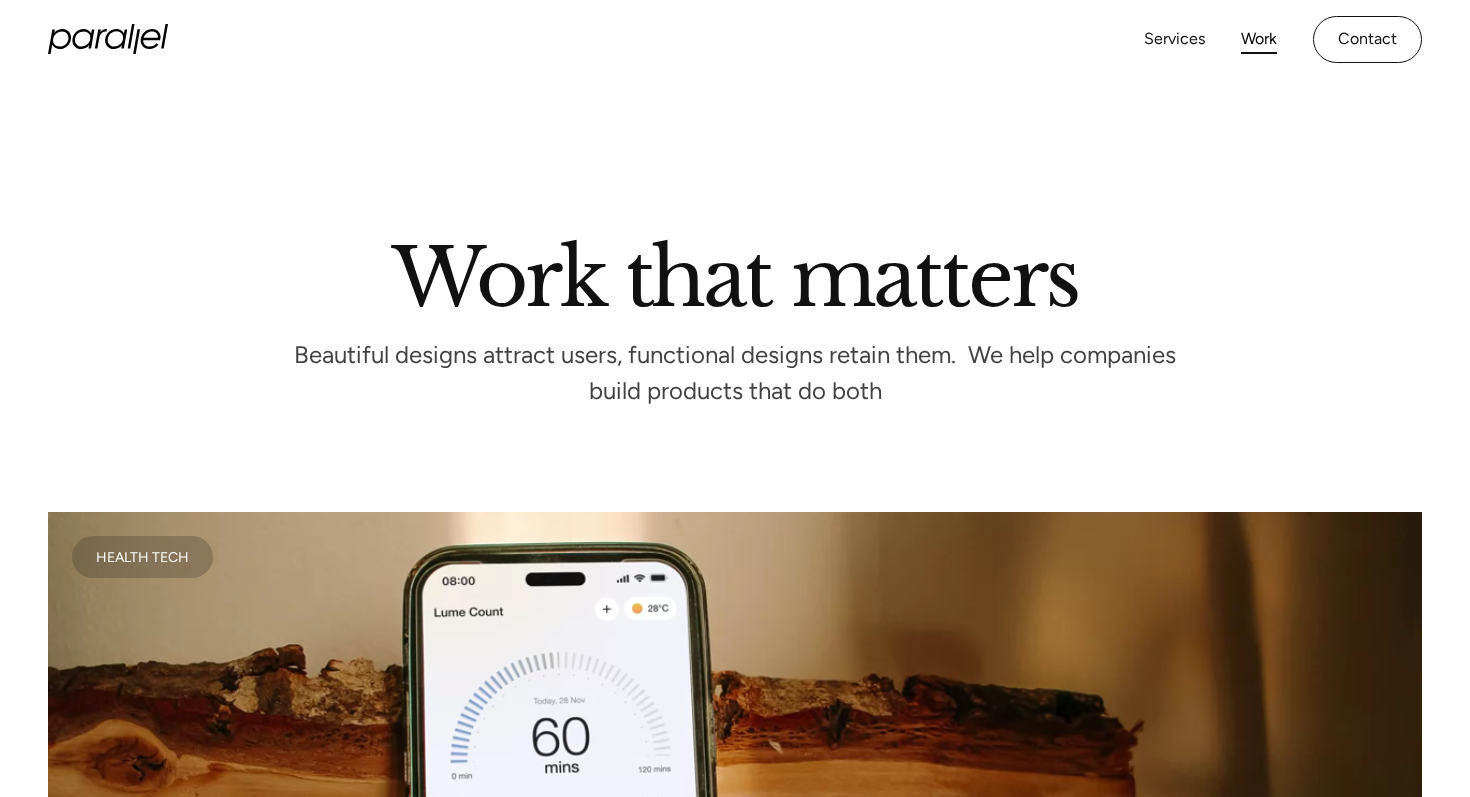 click on "Services Work About Careers Contact LinkedIn Twitter (X)" at bounding box center (735, 39) 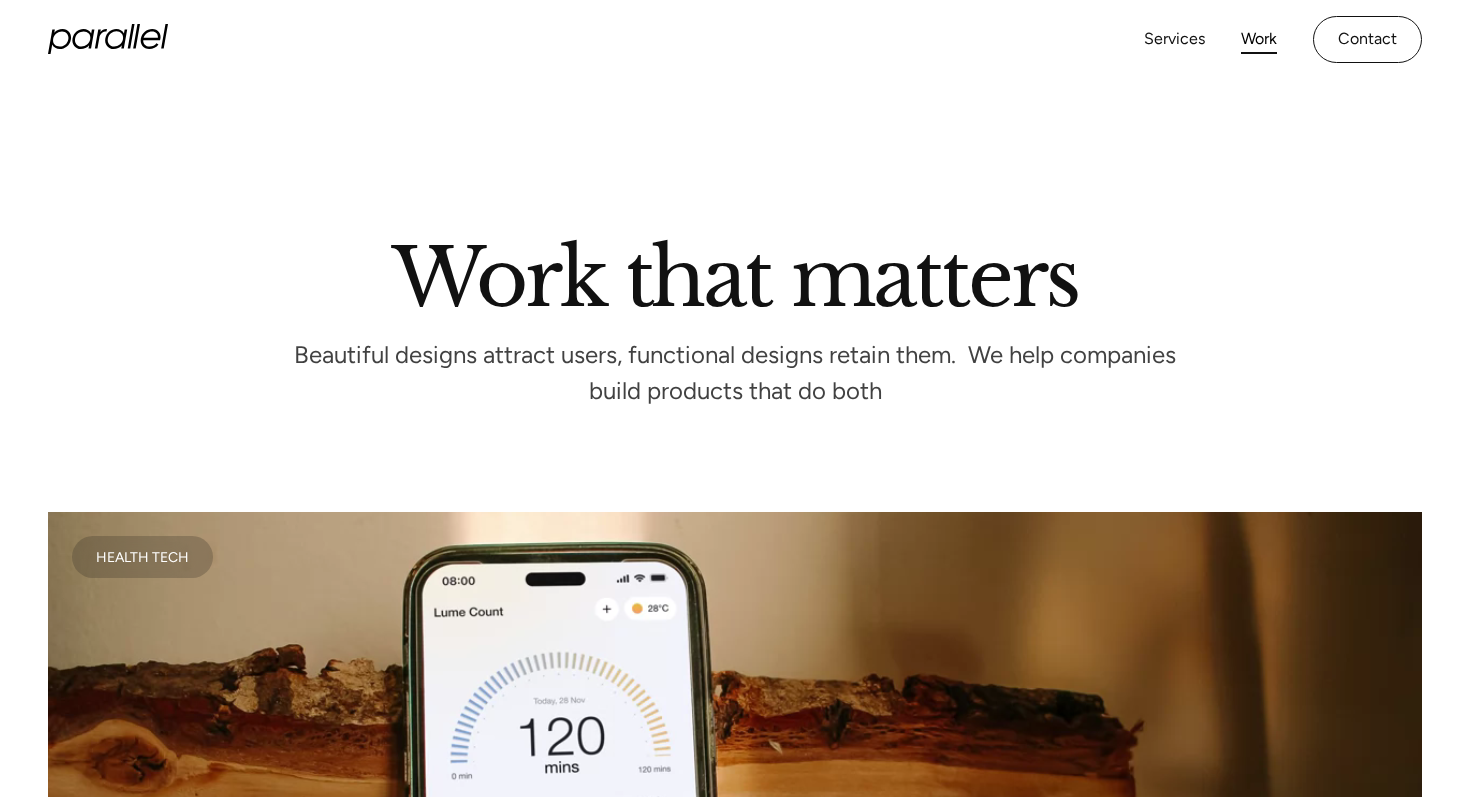 click 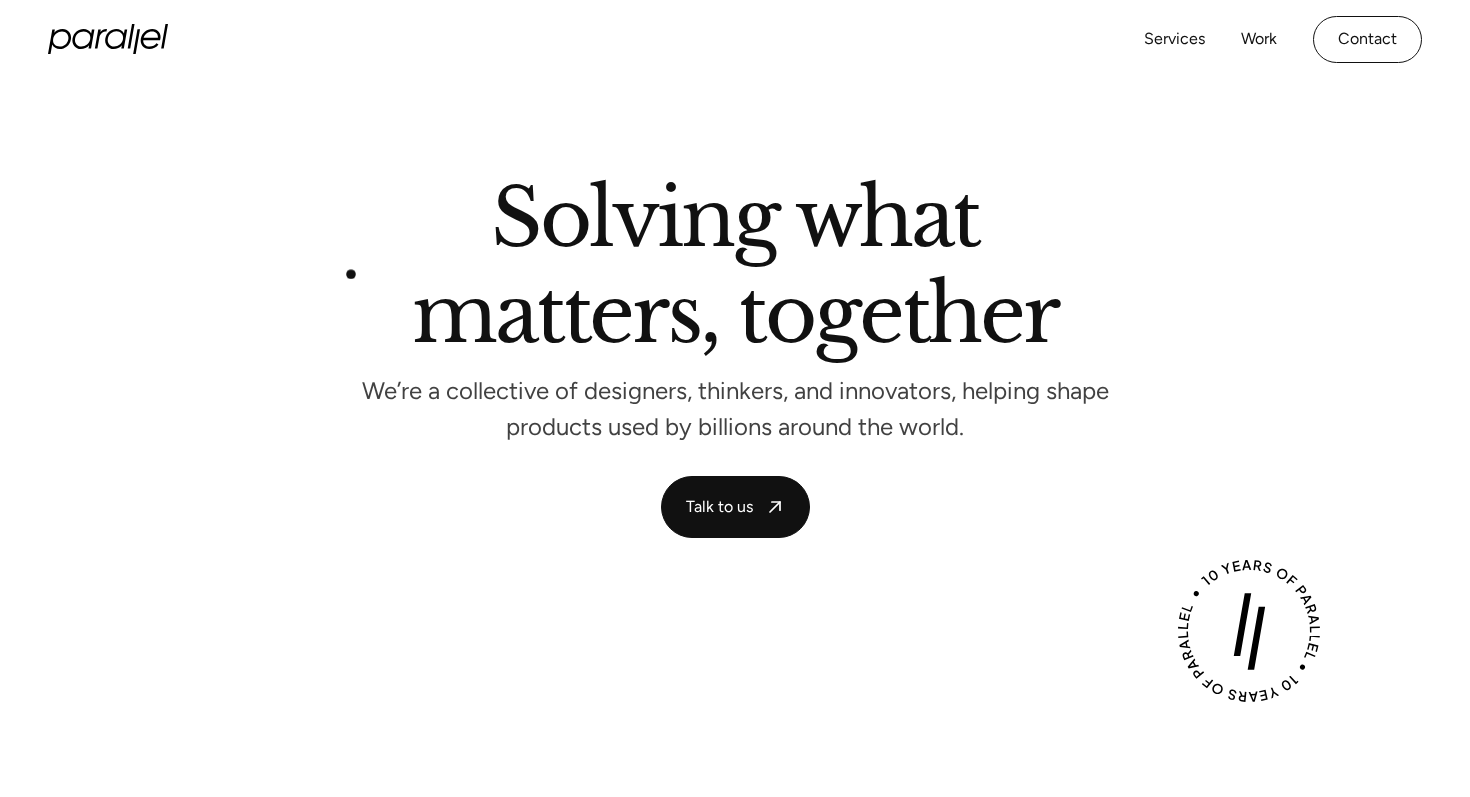 scroll, scrollTop: 0, scrollLeft: 0, axis: both 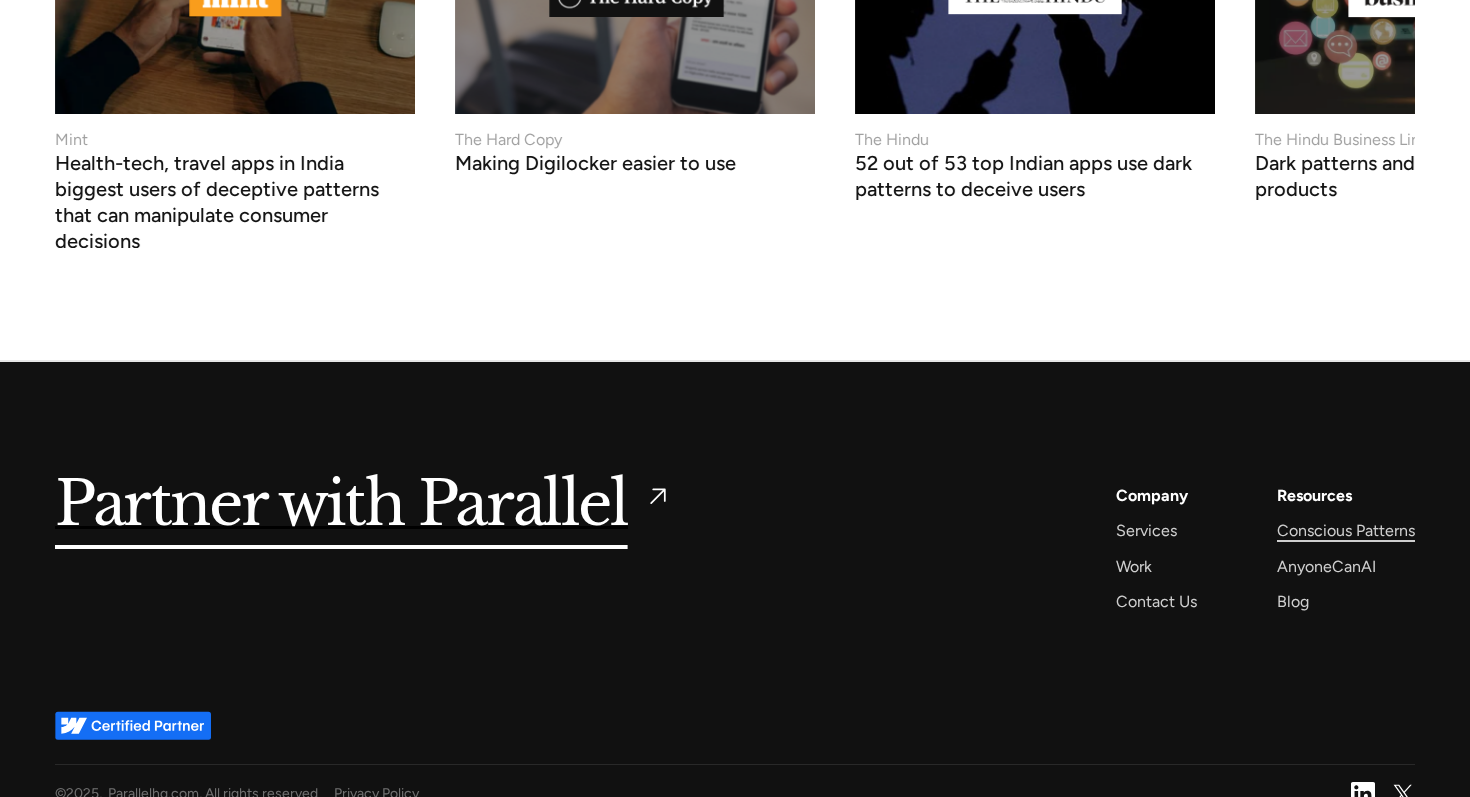 click on "Conscious Patterns" at bounding box center [1346, 530] 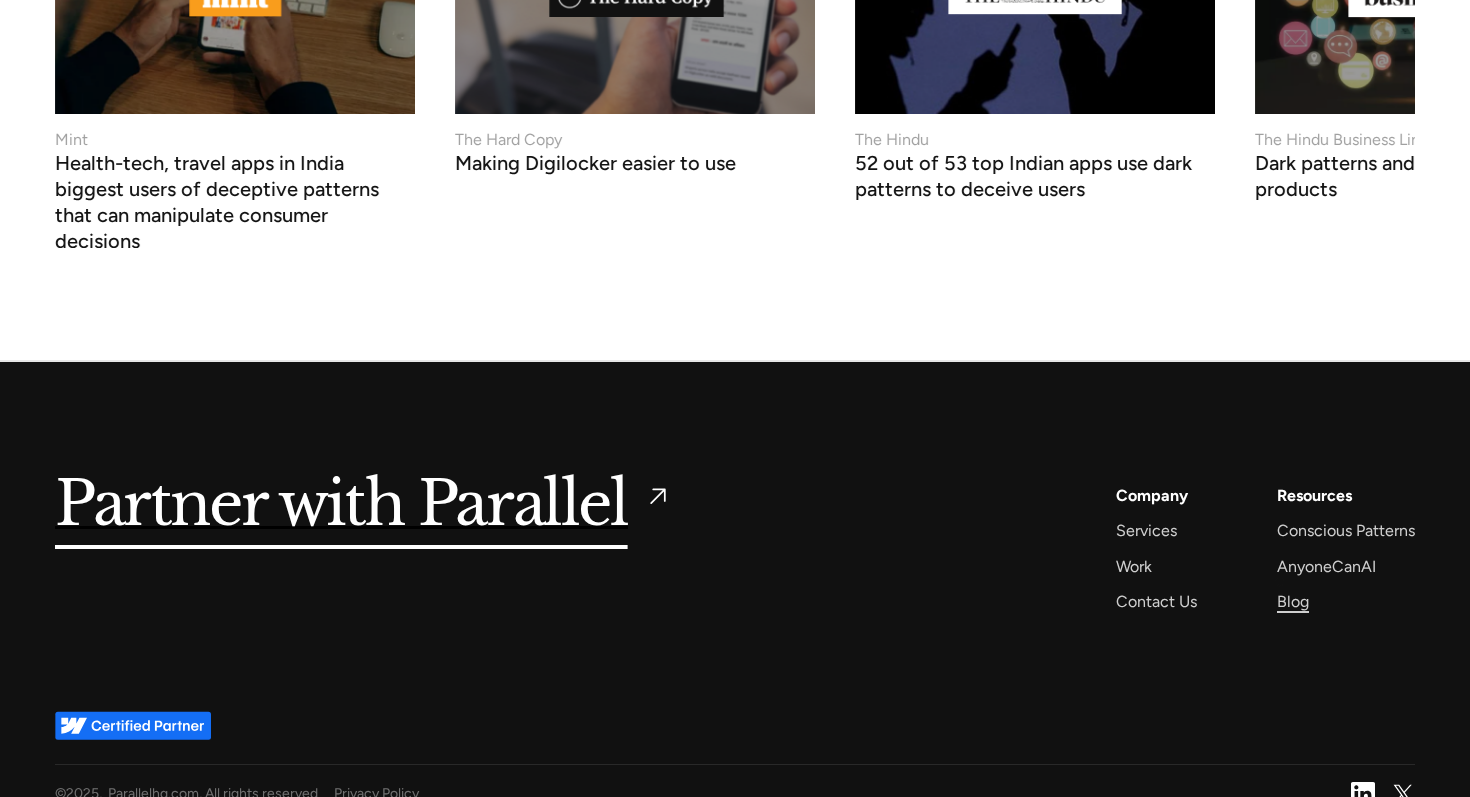 click on "Blog" at bounding box center [1293, 601] 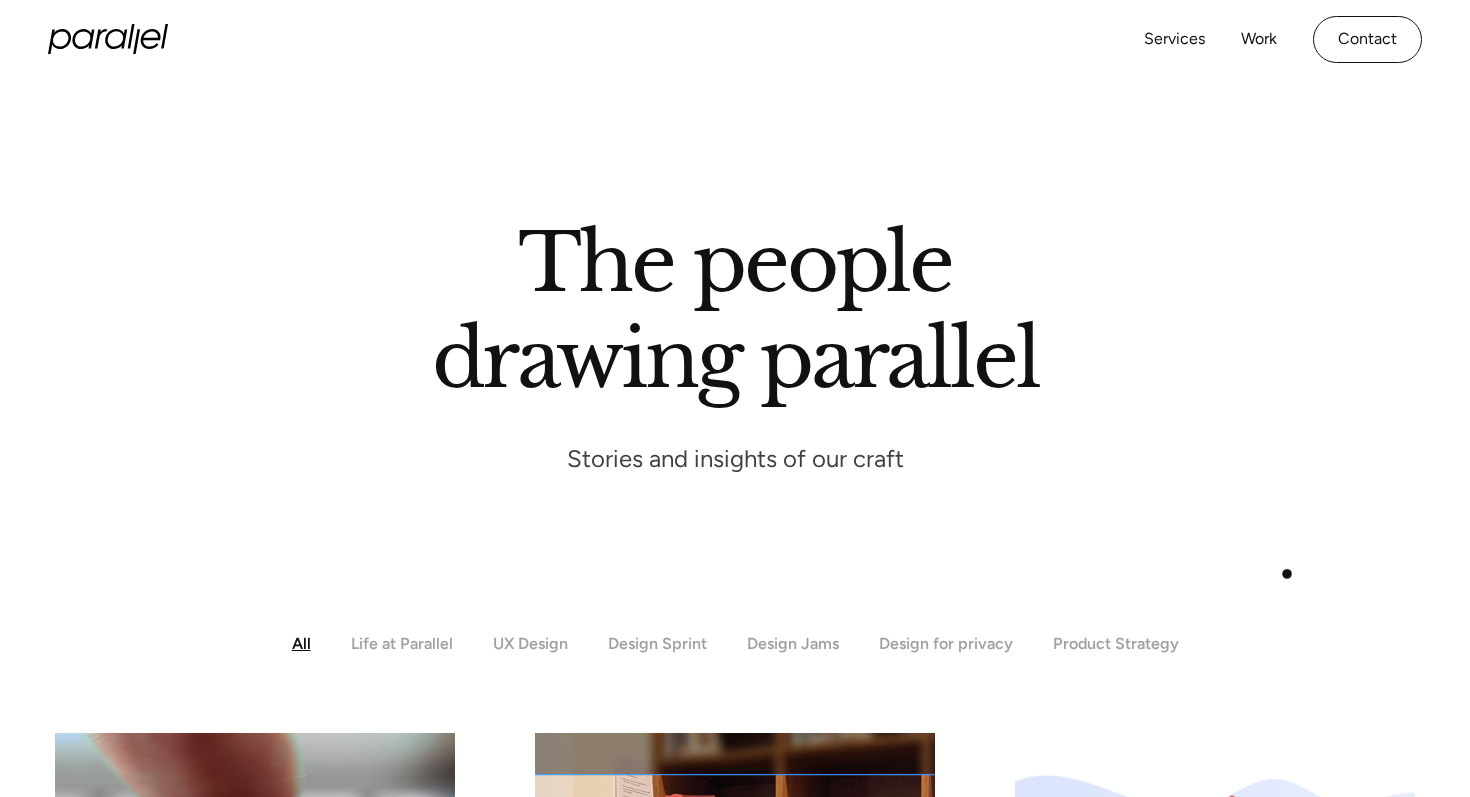 scroll, scrollTop: 0, scrollLeft: 0, axis: both 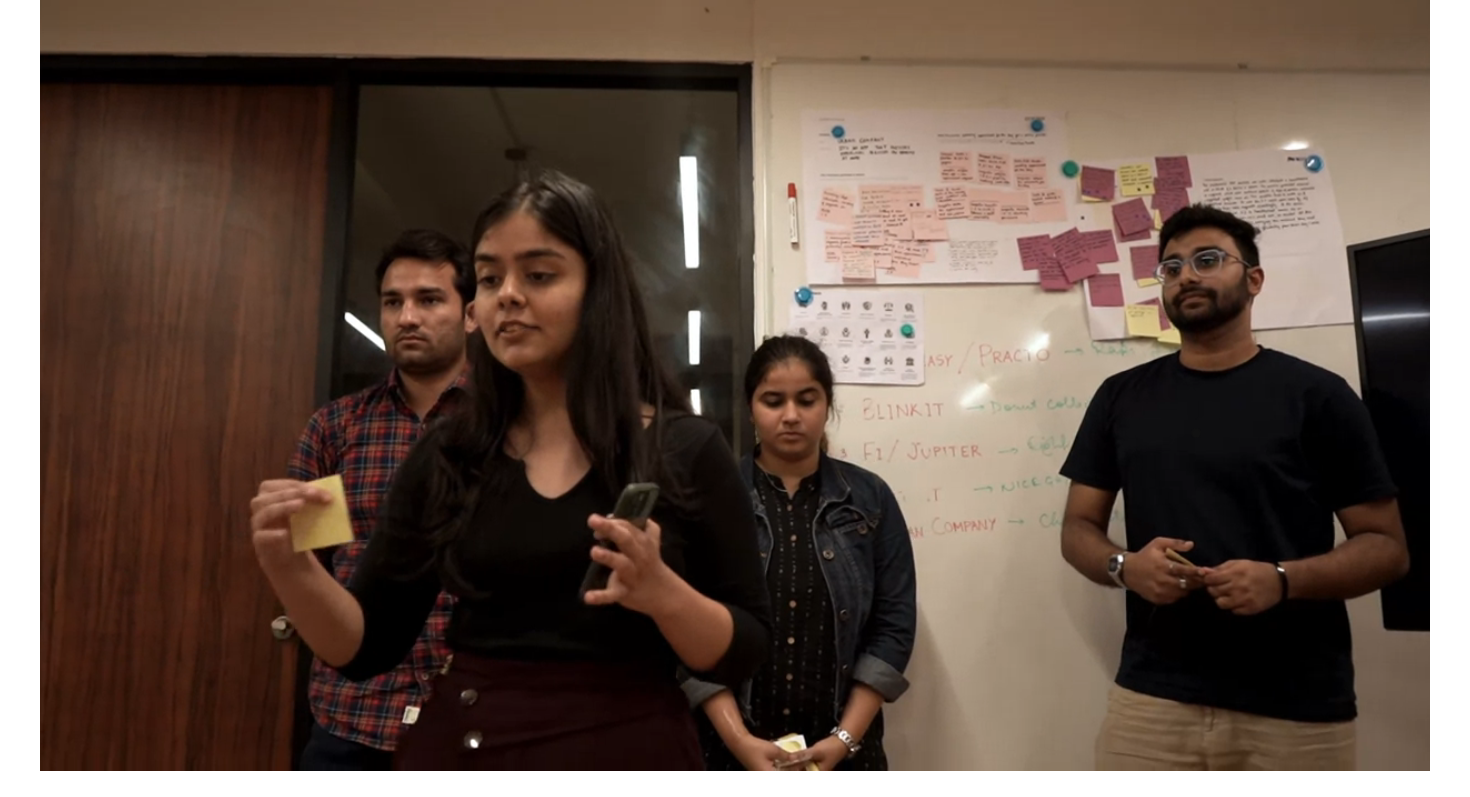 click at bounding box center [735, 371] 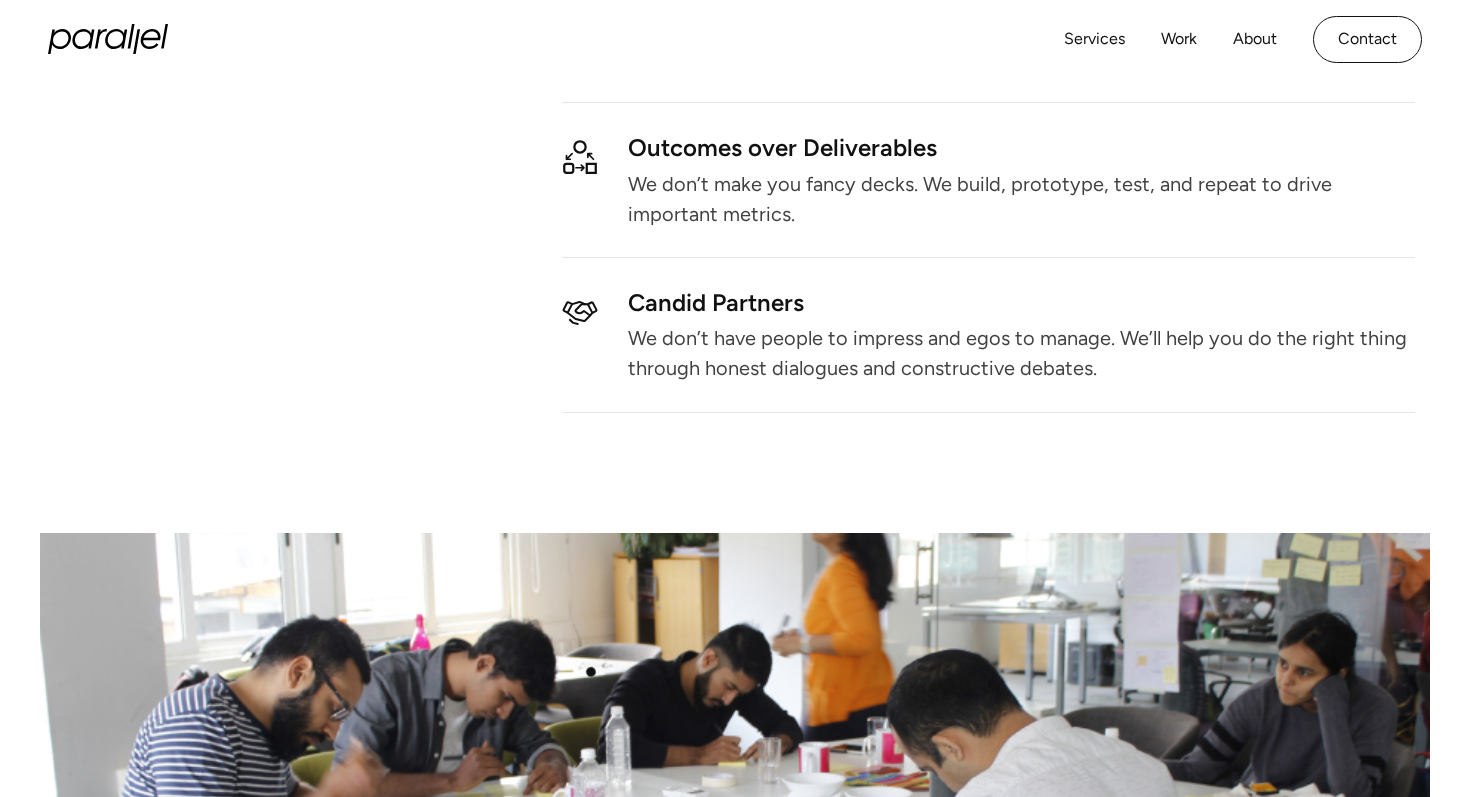 scroll, scrollTop: 2763, scrollLeft: 0, axis: vertical 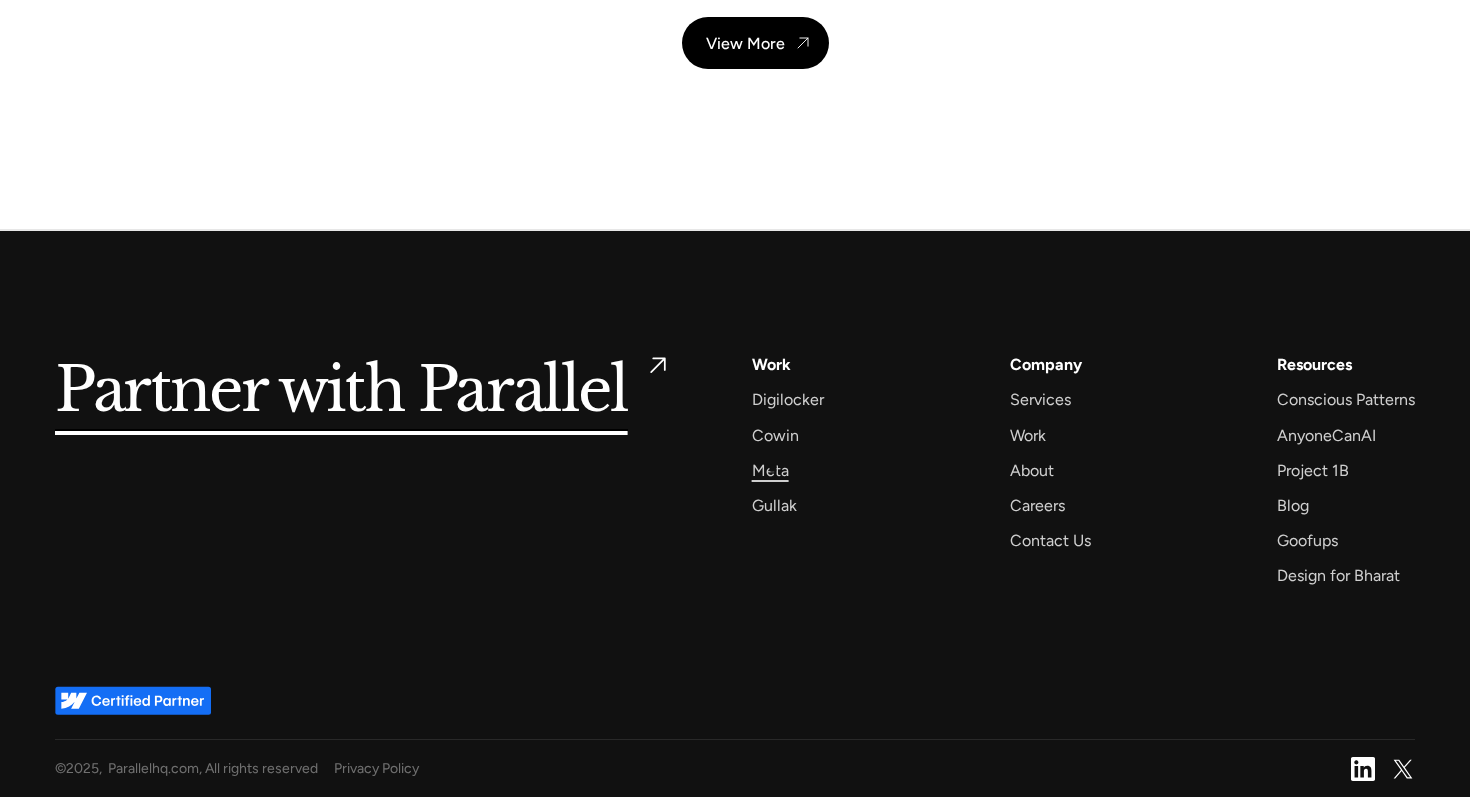 click on "Meta" at bounding box center [770, 470] 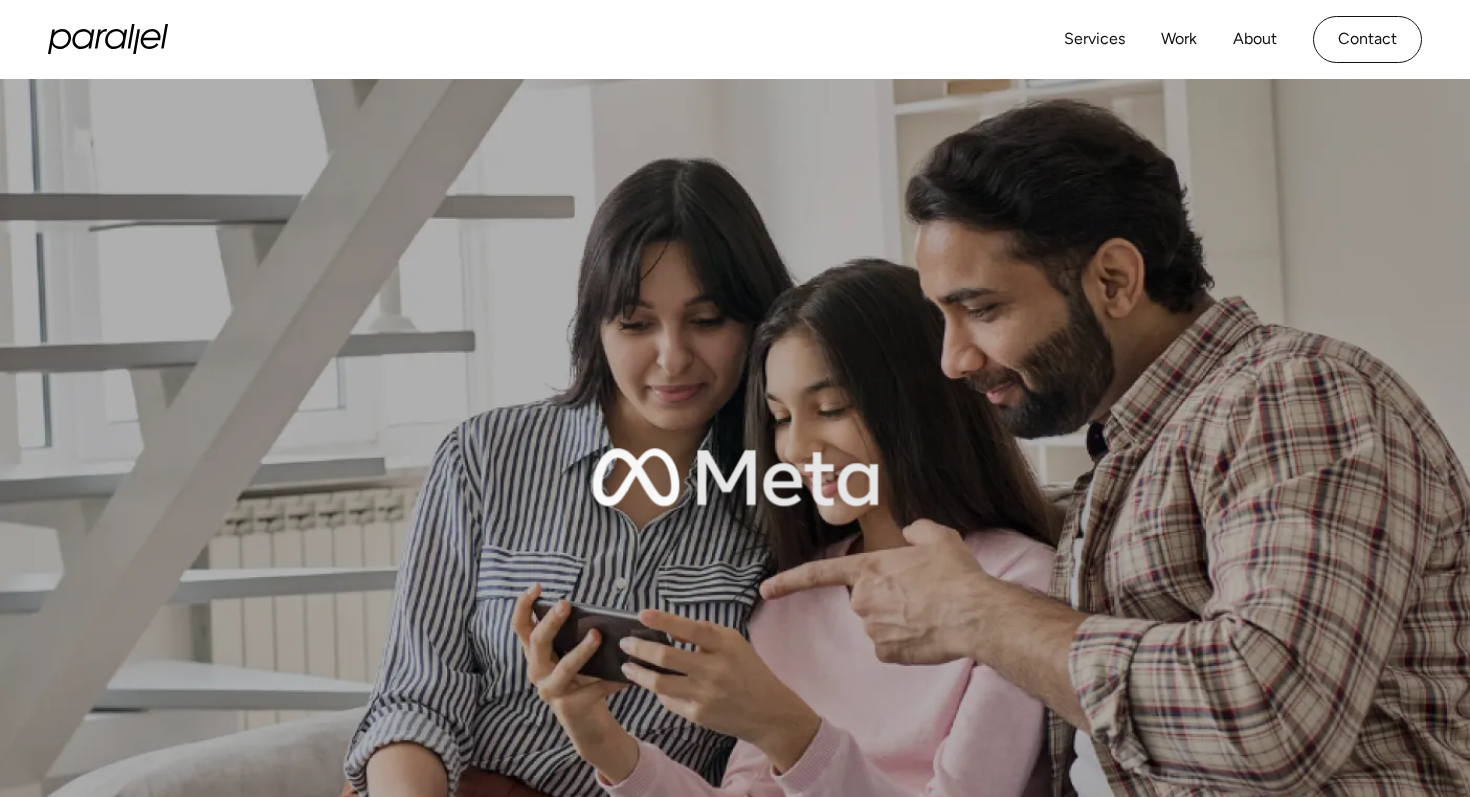 scroll, scrollTop: 115, scrollLeft: 0, axis: vertical 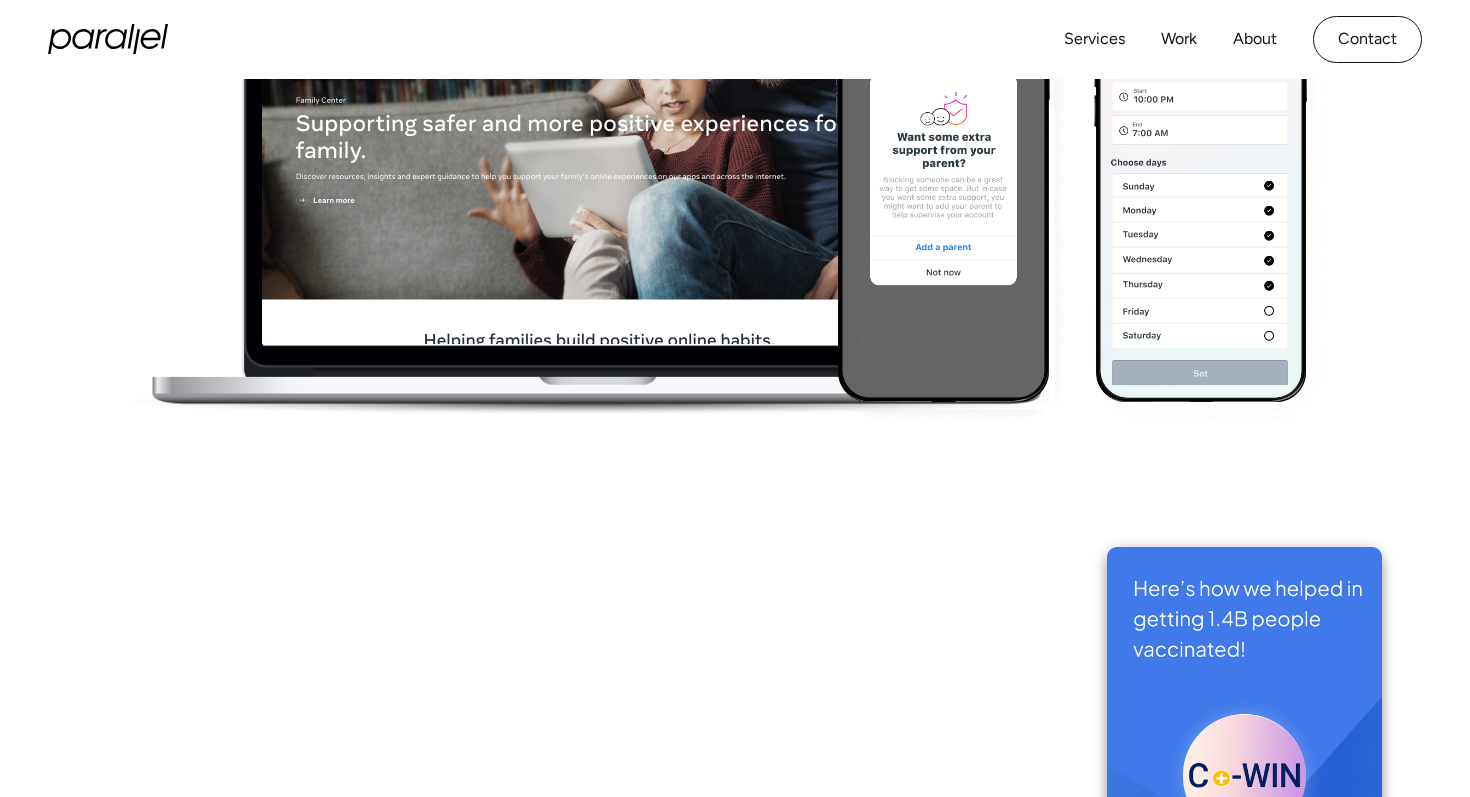 click on "“Indian teenagers have to navigate a delicate balance between maintaining online independence and respecting parental authority.” -[FIRST] [LAST], Senior UX Researcher, Parallel the outcome A family centre for Meta that works for [COUNTRY] Need help solving a problem that impacts the masses?" at bounding box center (735, -258) 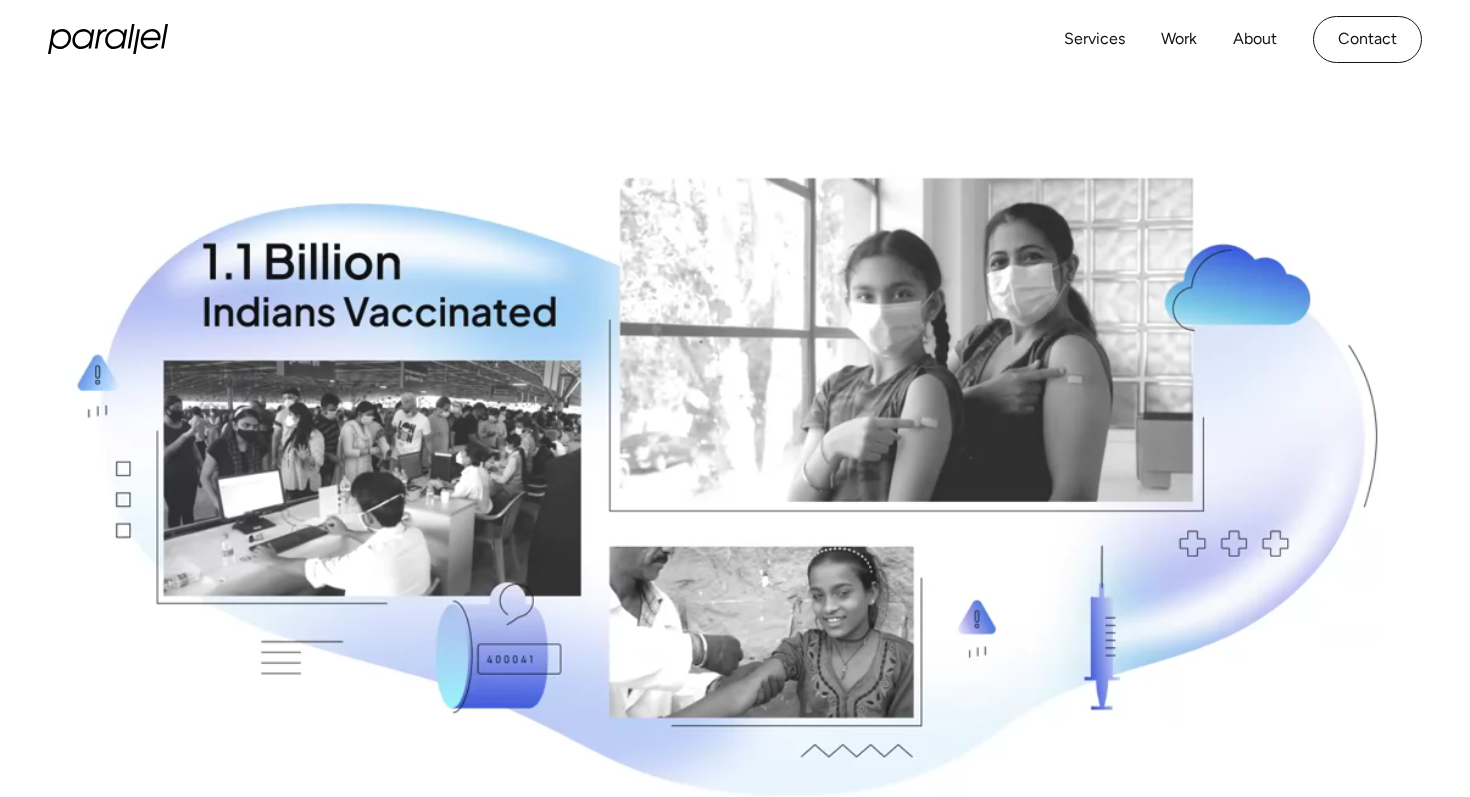 scroll, scrollTop: 0, scrollLeft: 0, axis: both 